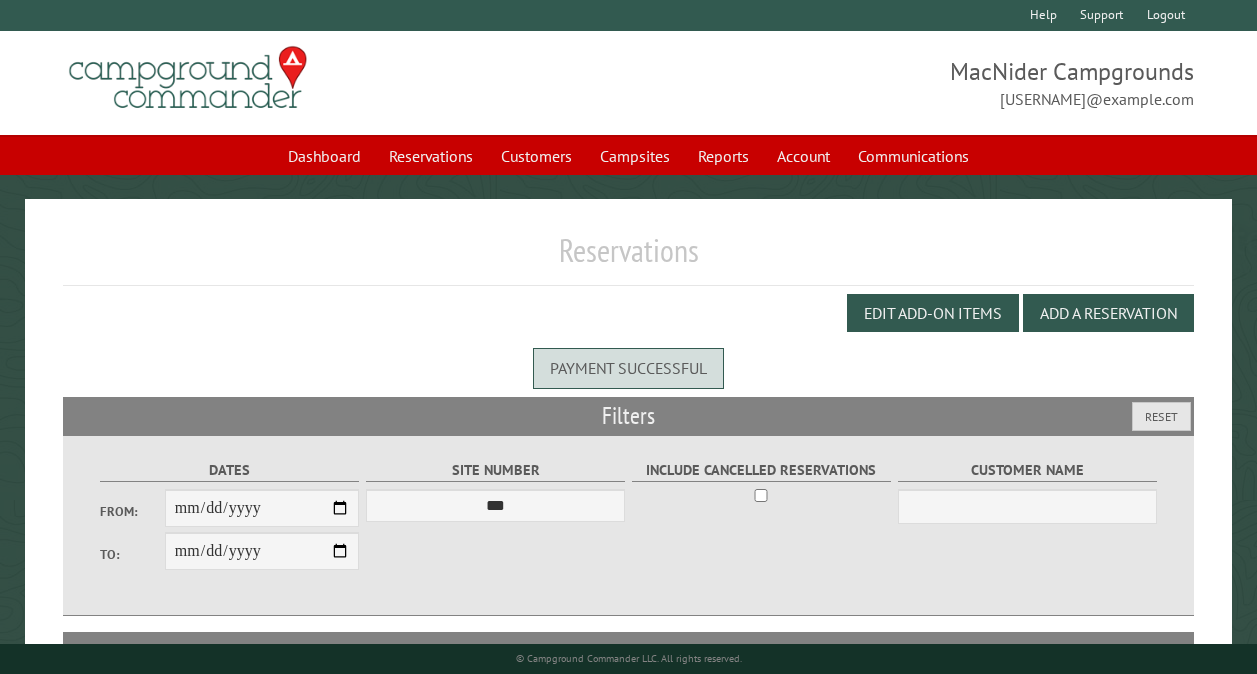 select on "***" 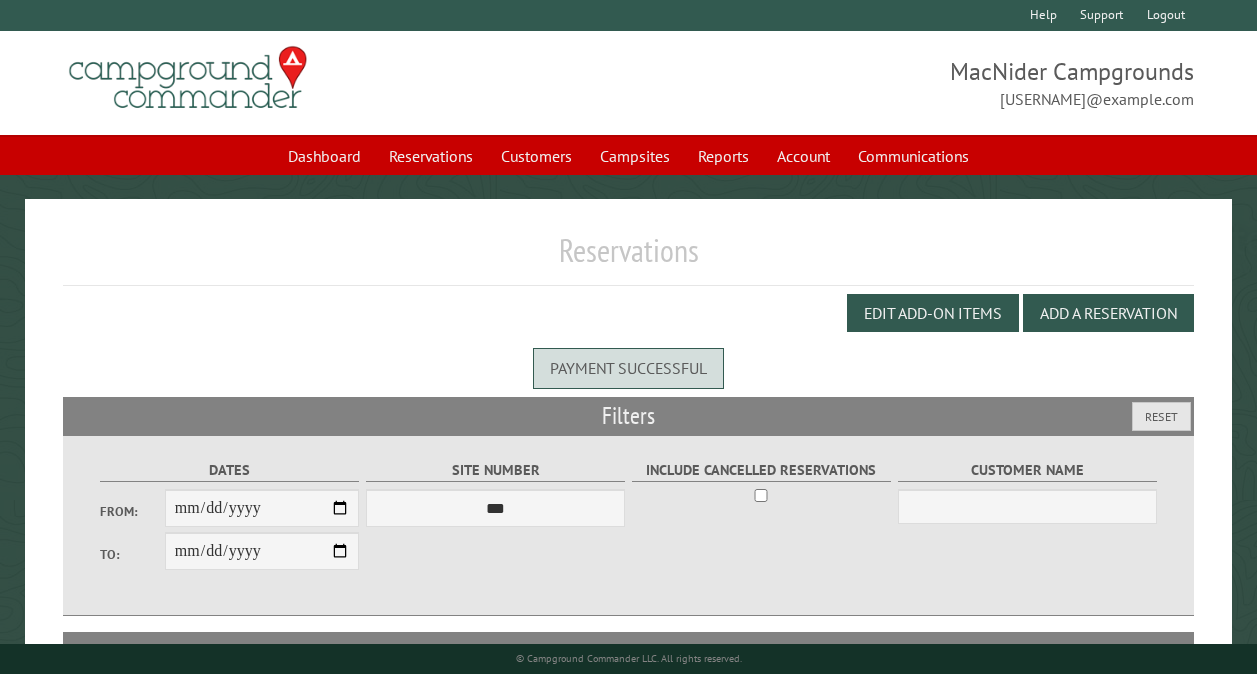 scroll, scrollTop: 112, scrollLeft: 0, axis: vertical 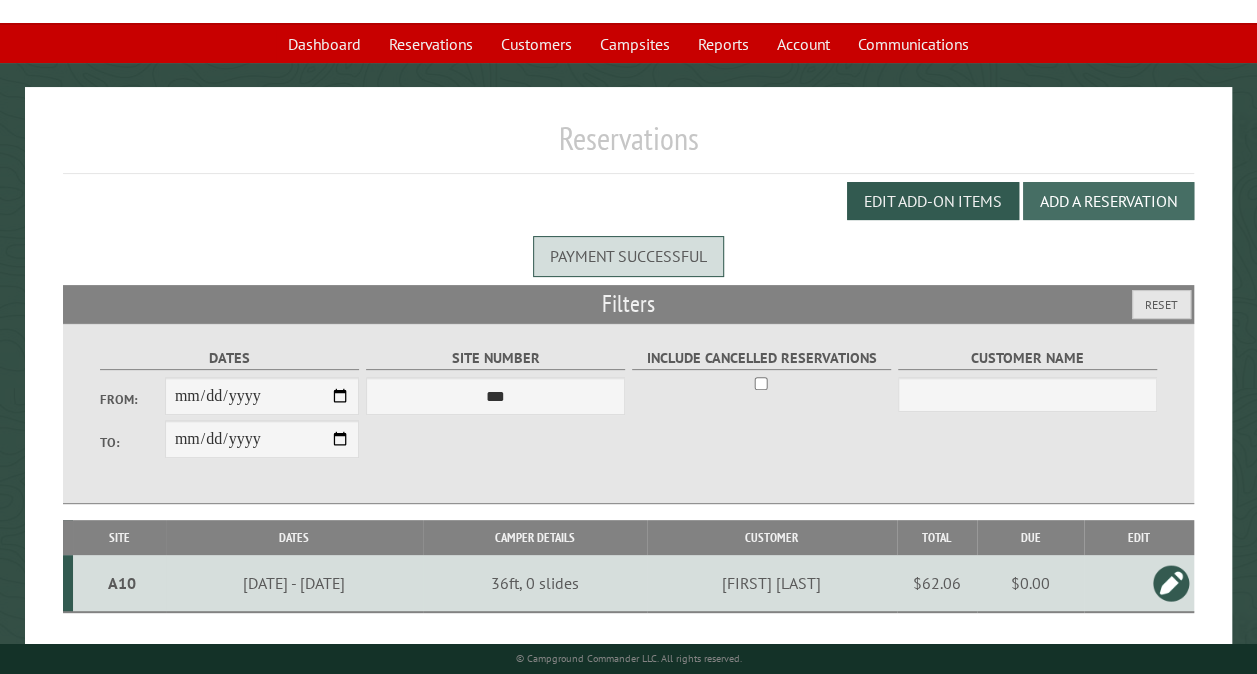 click on "Add a Reservation" at bounding box center [1108, 201] 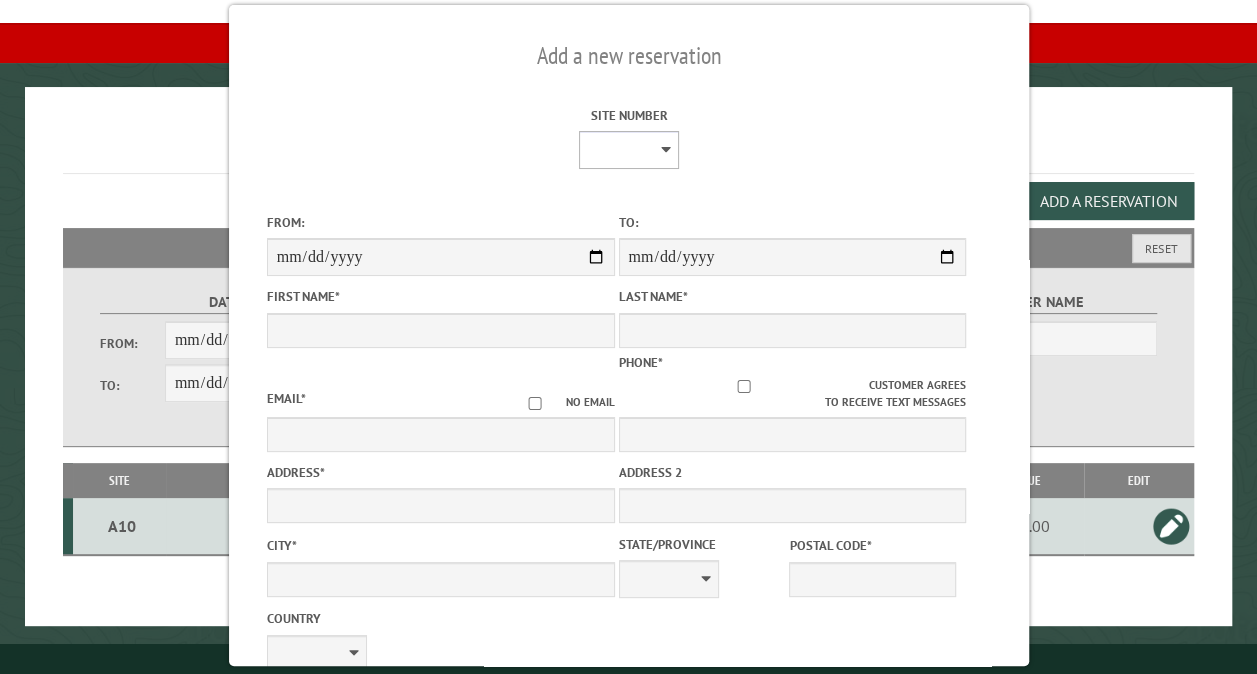click on "** ** ** ** ** ** ** ** ** *** *** *** *** ** ** ** ** ** ** ** ** ** *** *** ** ** ** ** ** ** ********* ** ** ** ** ** ** ** ** ** *** *** *** *** *** *** ** ** ** ** ** ** ** ** ** *** *** *** *** *** *** ** ** ** ** ** ** ** ** ** ** ** ** ** ** ** ** ** ** ** ** ** ** ** ** *** *** *** *** *** ***" at bounding box center [628, 150] 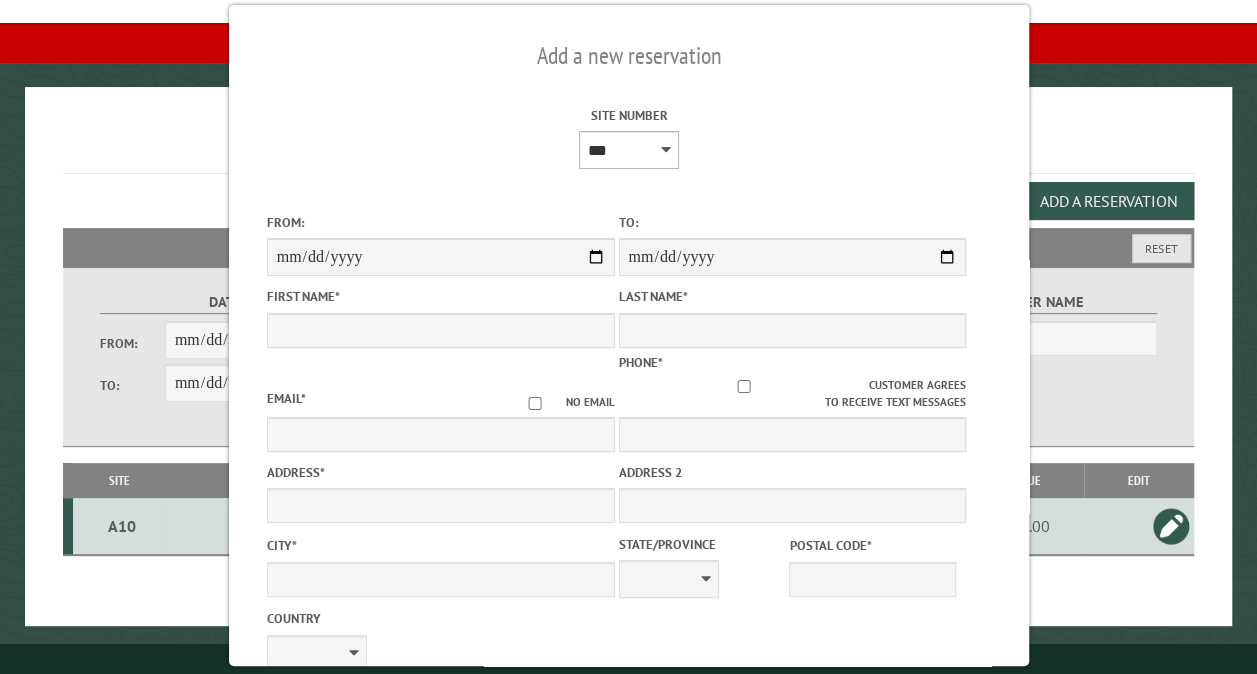 click on "** ** ** ** ** ** ** ** ** *** *** *** *** ** ** ** ** ** ** ** ** ** *** *** ** ** ** ** ** ** ********* ** ** ** ** ** ** ** ** ** *** *** *** *** *** *** ** ** ** ** ** ** ** ** ** *** *** *** *** *** *** ** ** ** ** ** ** ** ** ** ** ** ** ** ** ** ** ** ** ** ** ** ** ** ** *** *** *** *** *** ***" at bounding box center (628, 150) 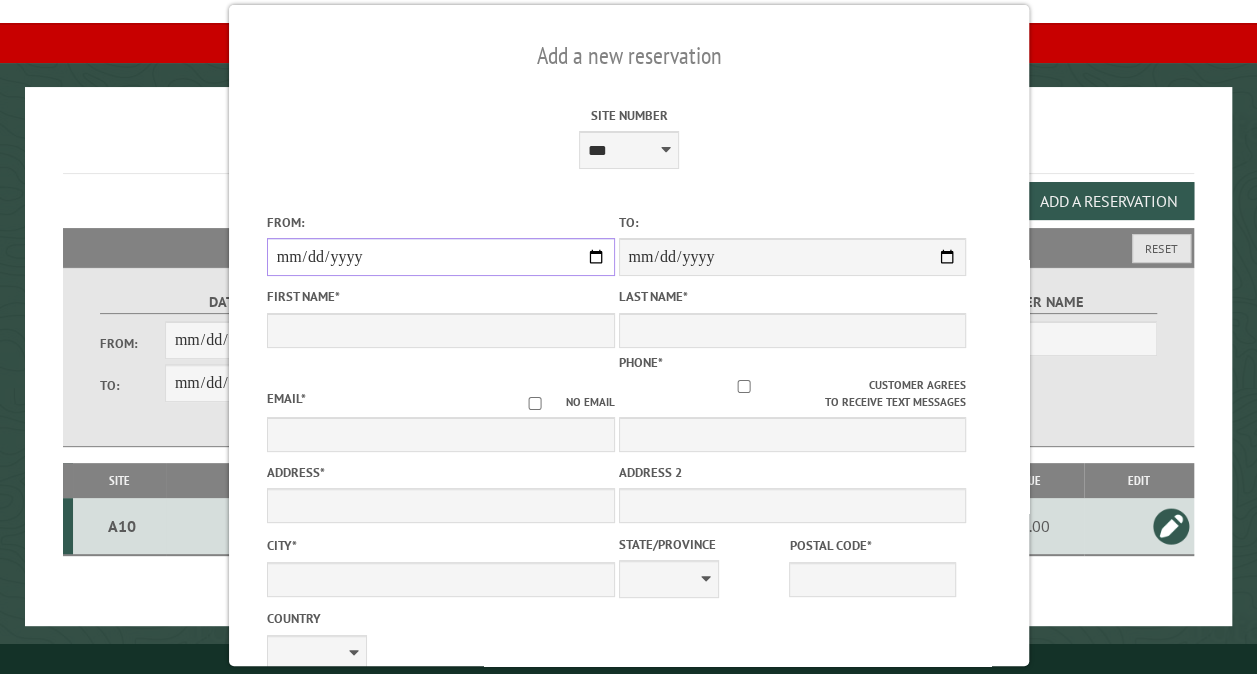 click on "From:" at bounding box center (440, 257) 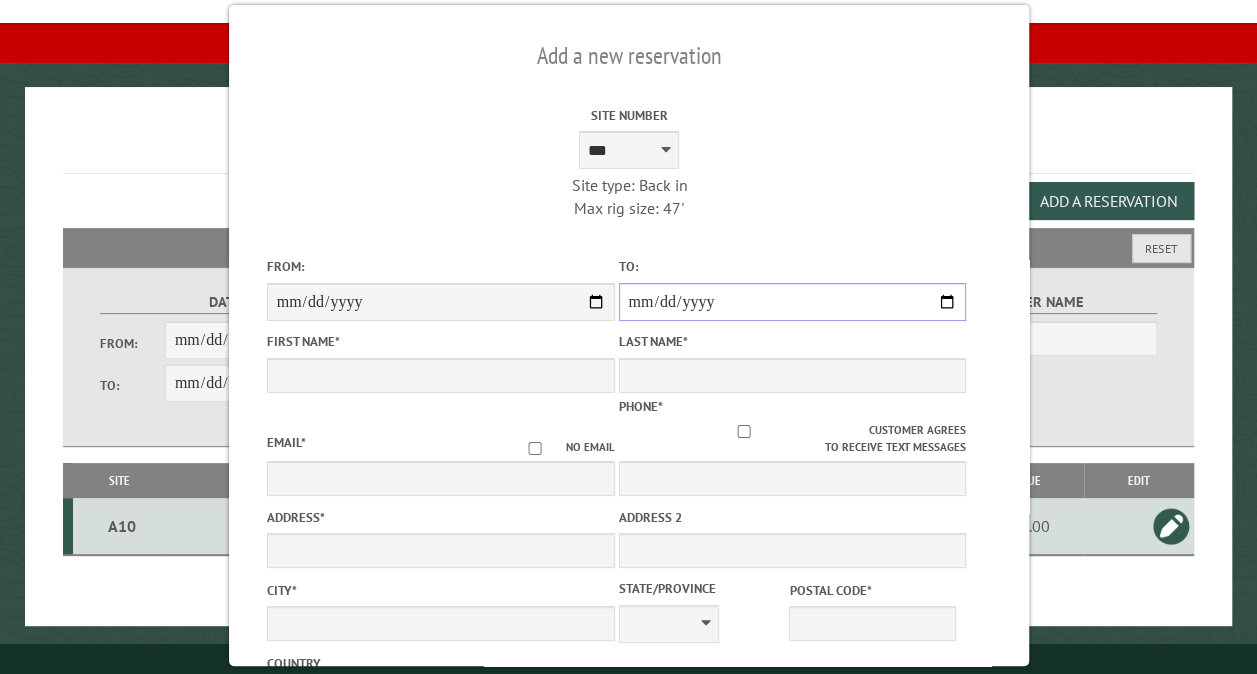 click on "**********" at bounding box center (792, 302) 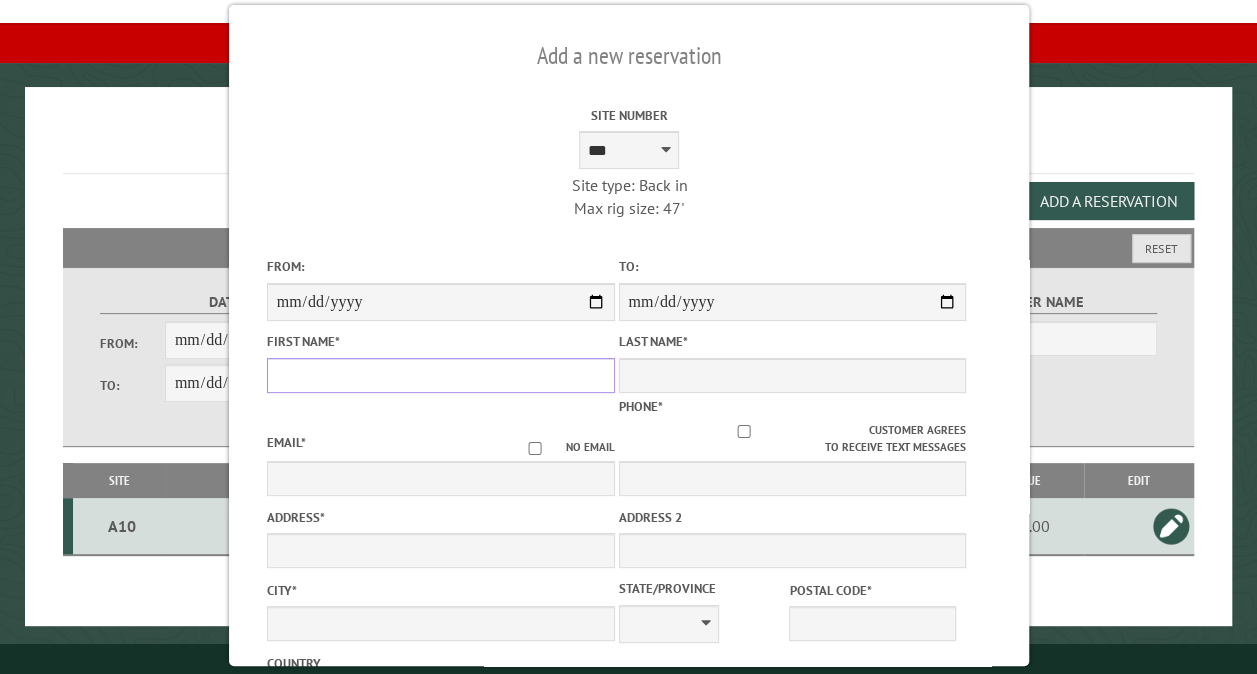 click on "First Name *" at bounding box center (440, 375) 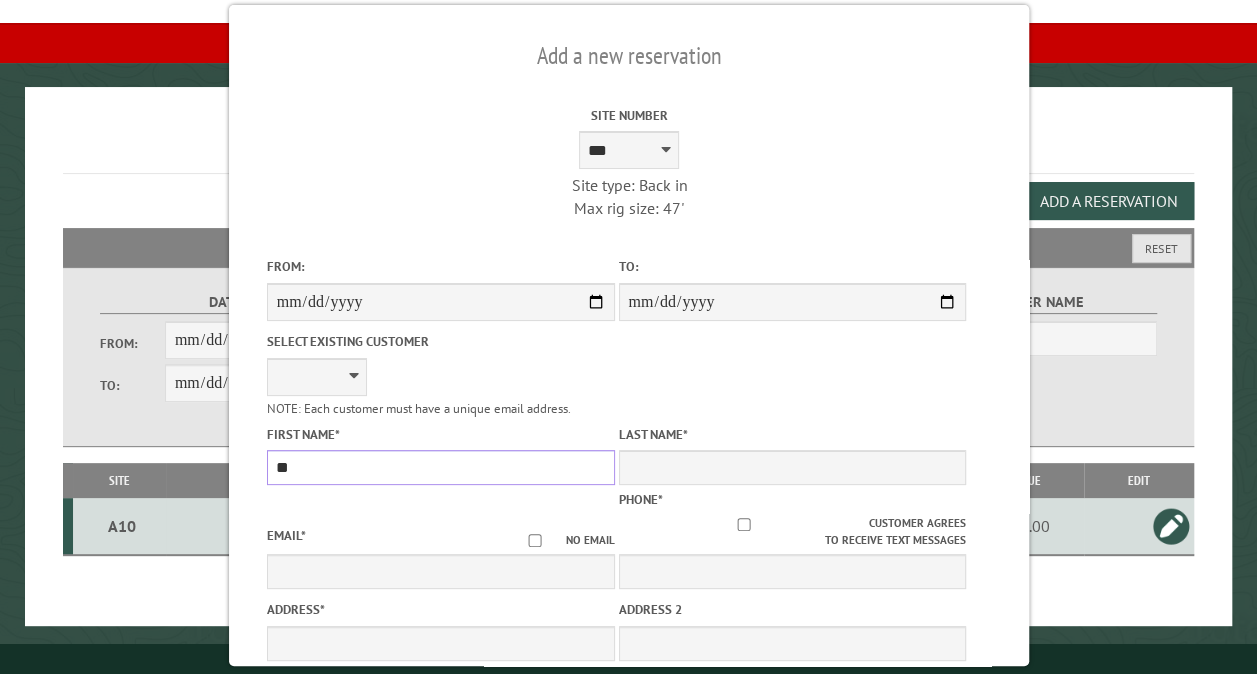 type on "*" 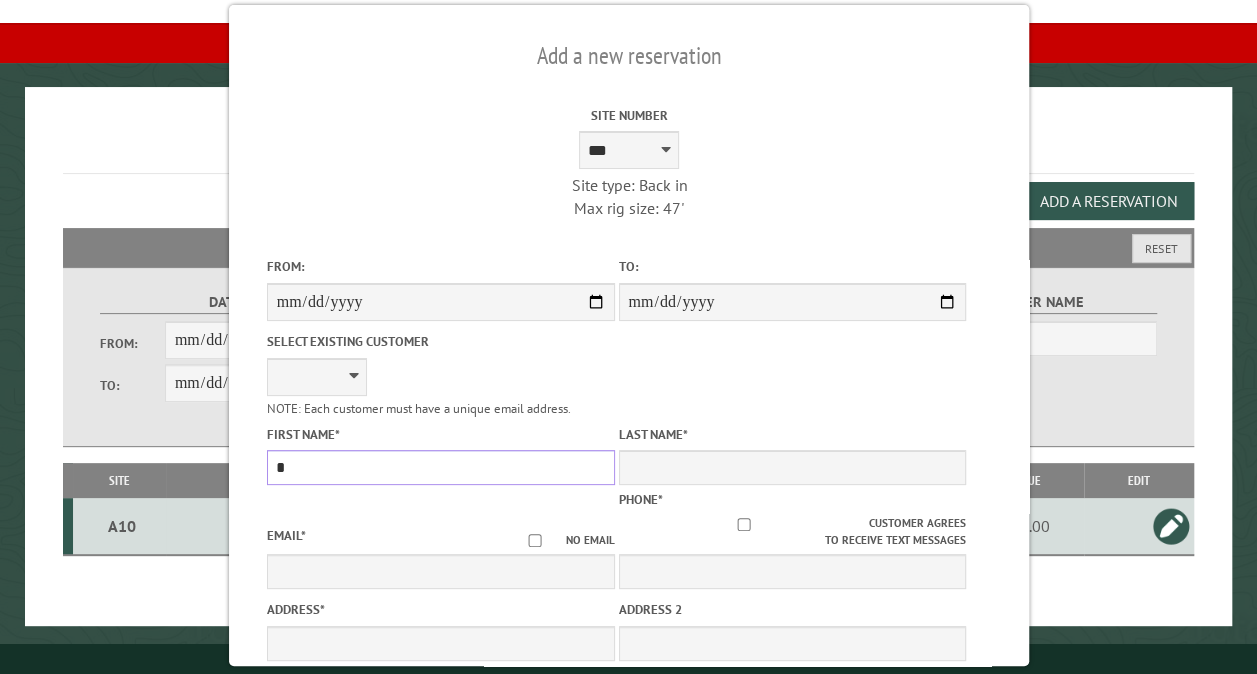 type 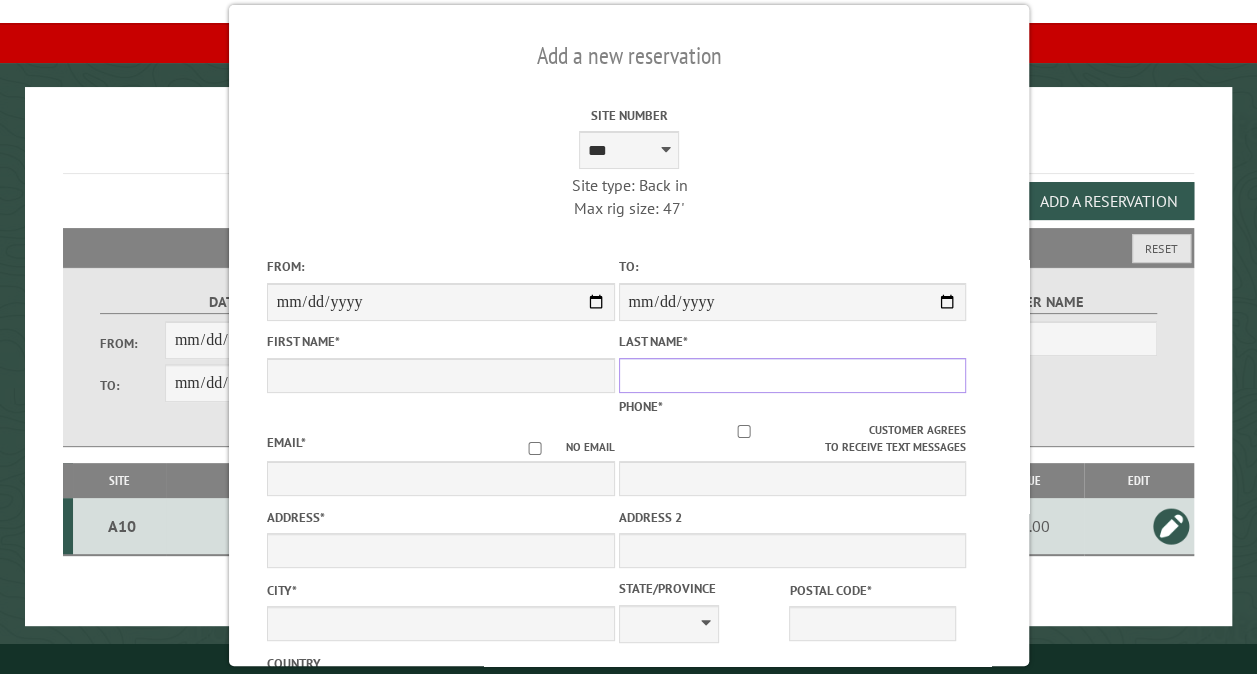 click on "Last Name *" at bounding box center [792, 375] 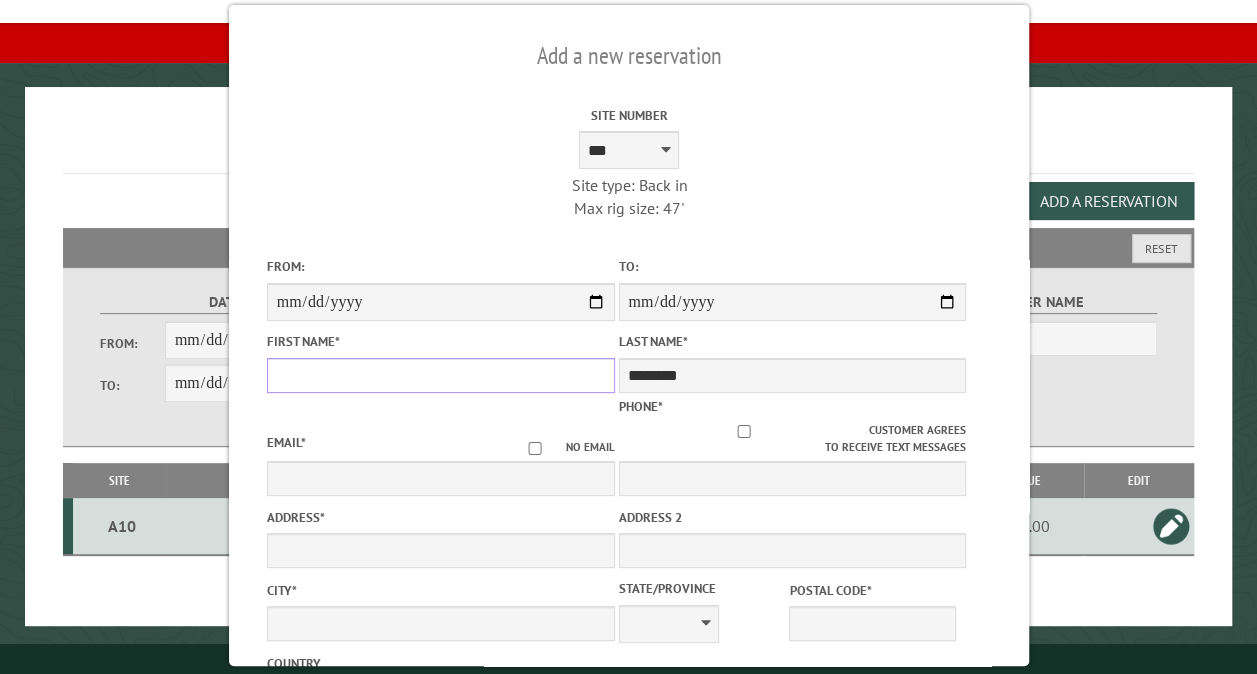 click on "First Name *" at bounding box center (440, 375) 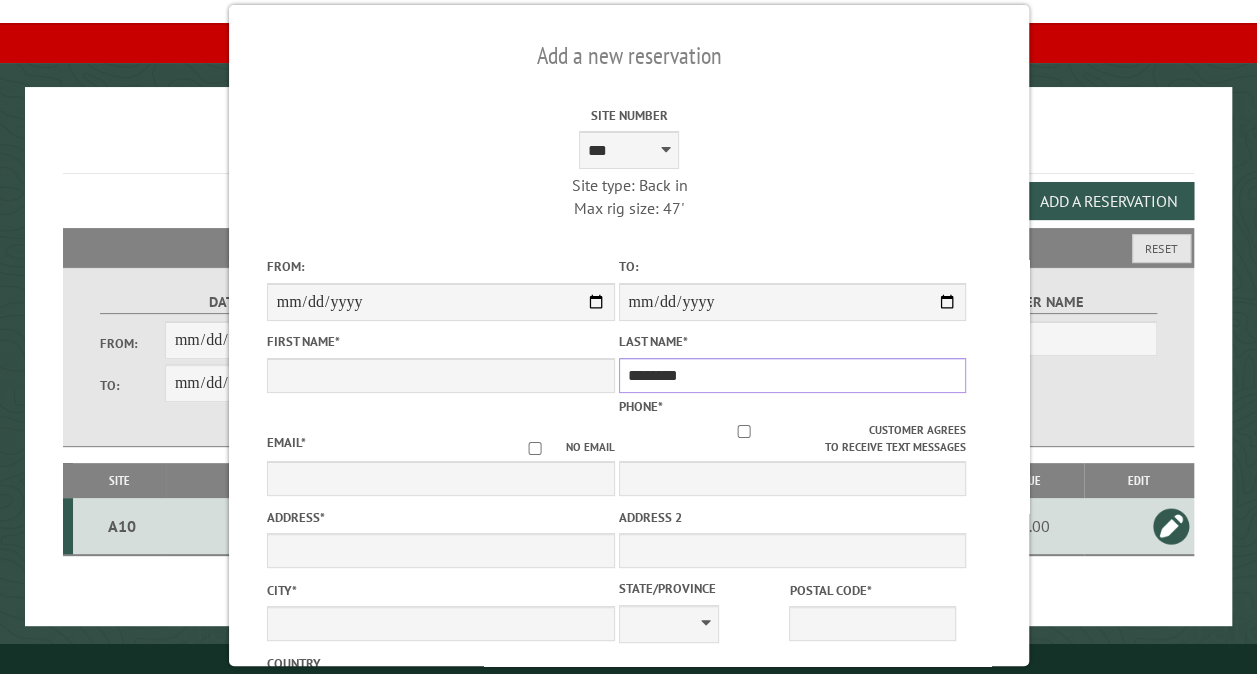 click on "********" at bounding box center (792, 375) 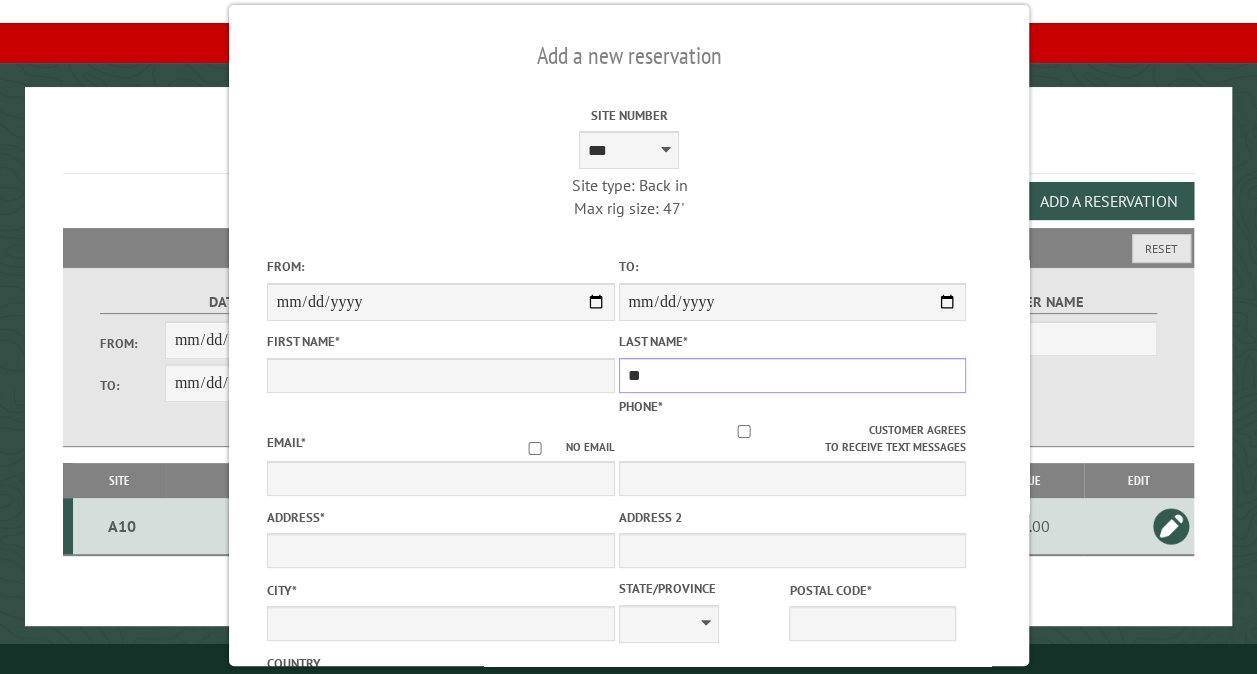 type on "*" 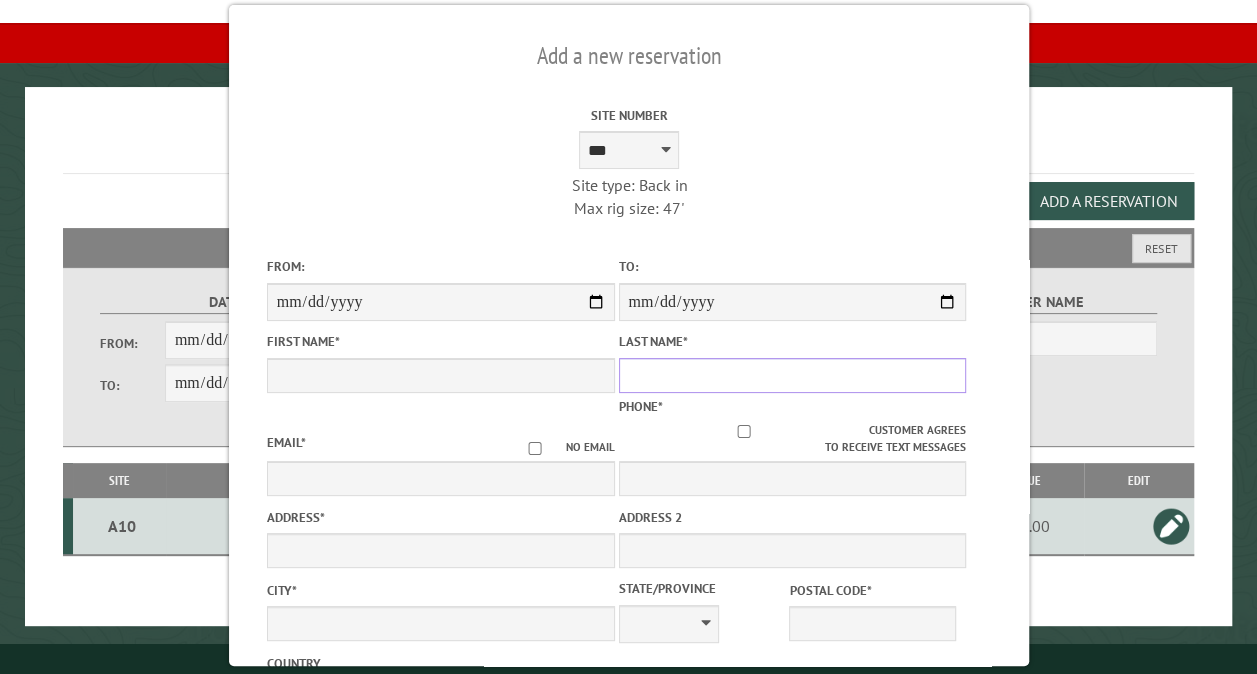 type 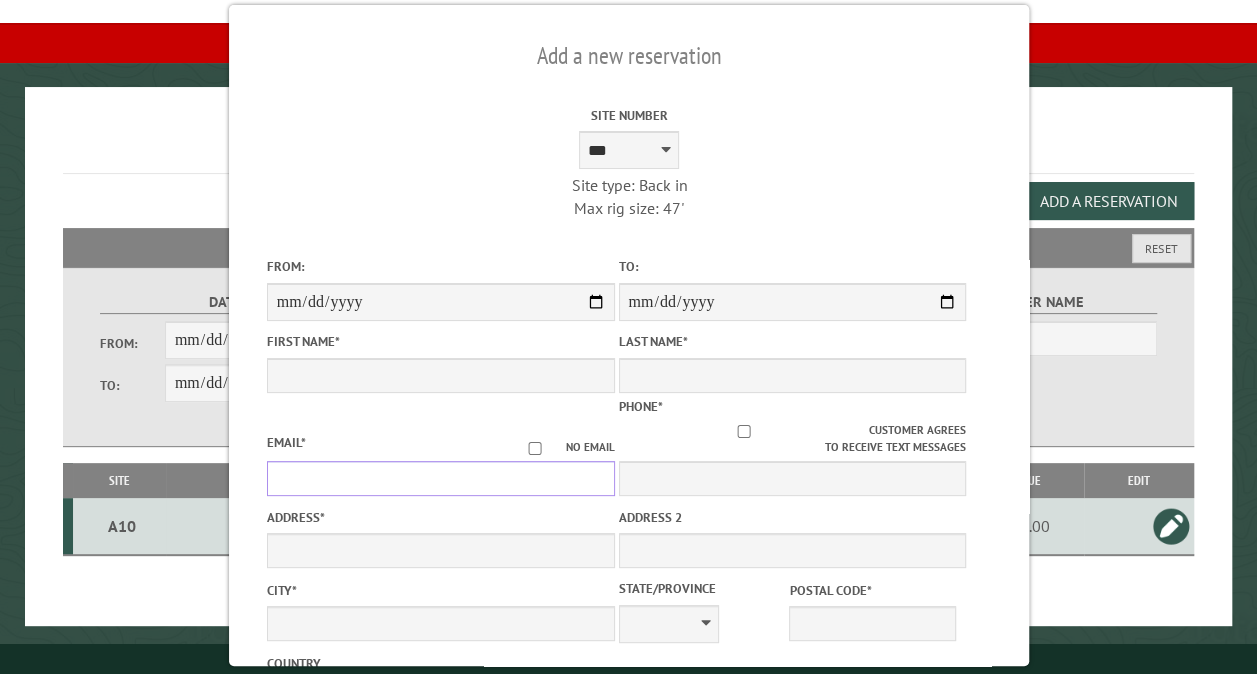 click on "Email *" at bounding box center [440, 478] 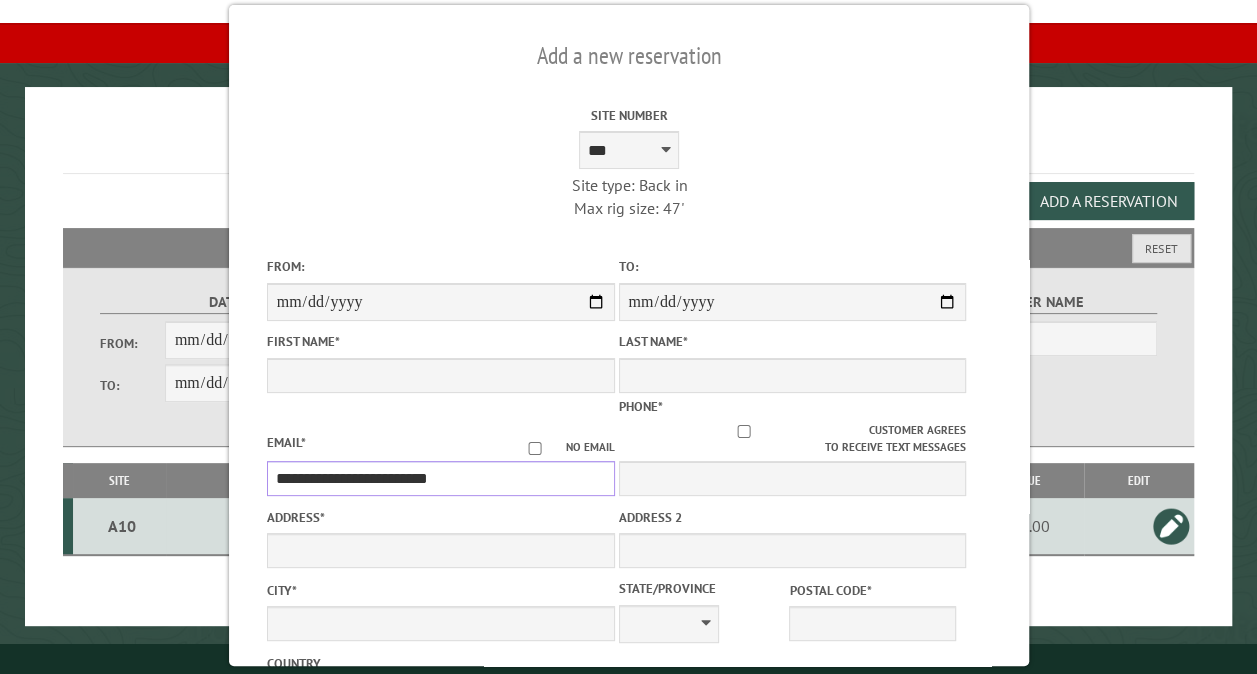 type on "**********" 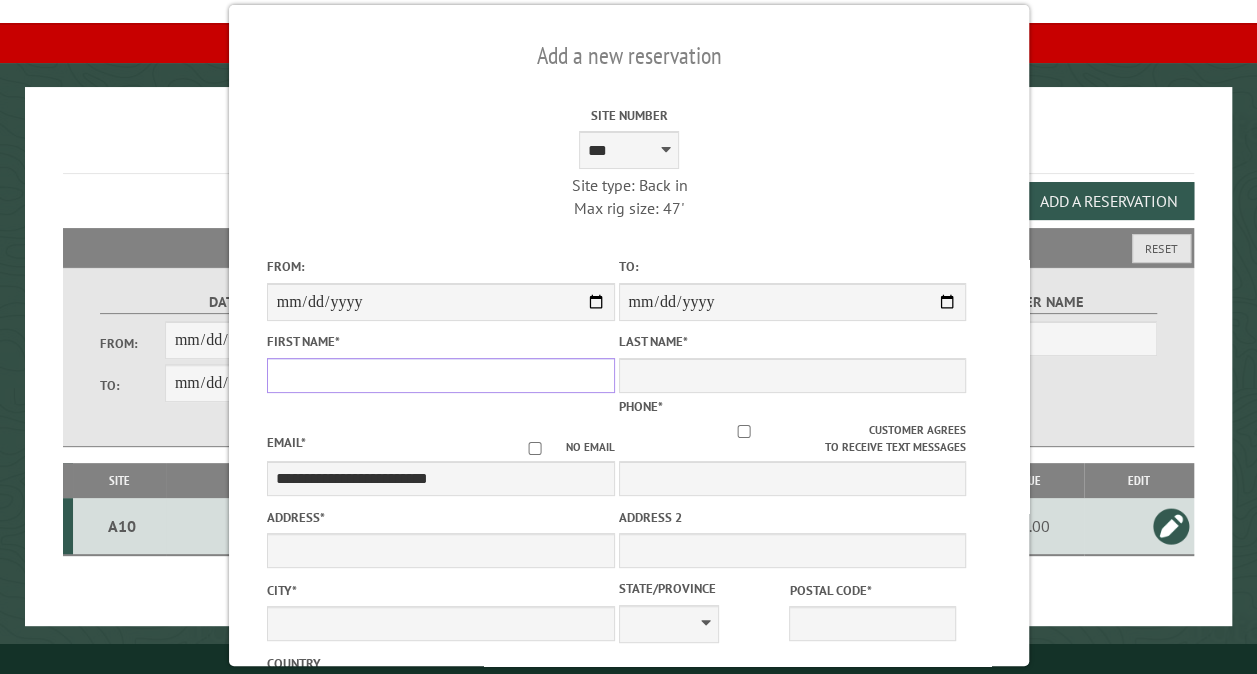 click on "First Name *" at bounding box center (440, 375) 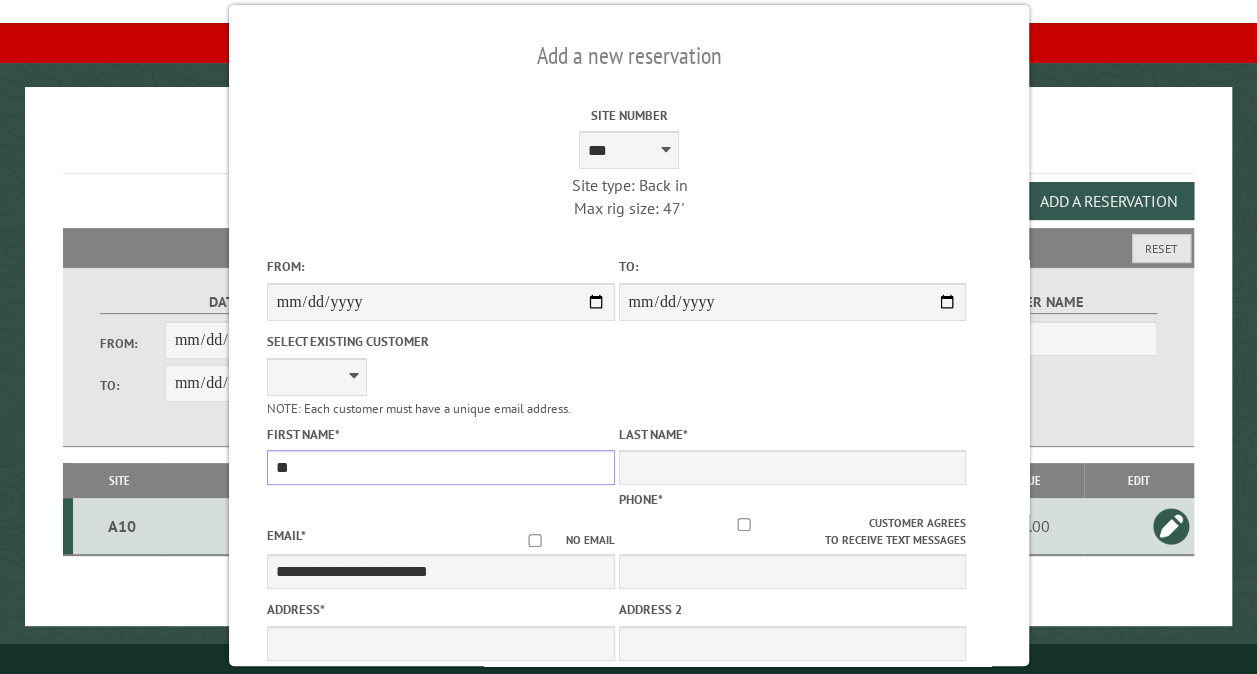 type on "*" 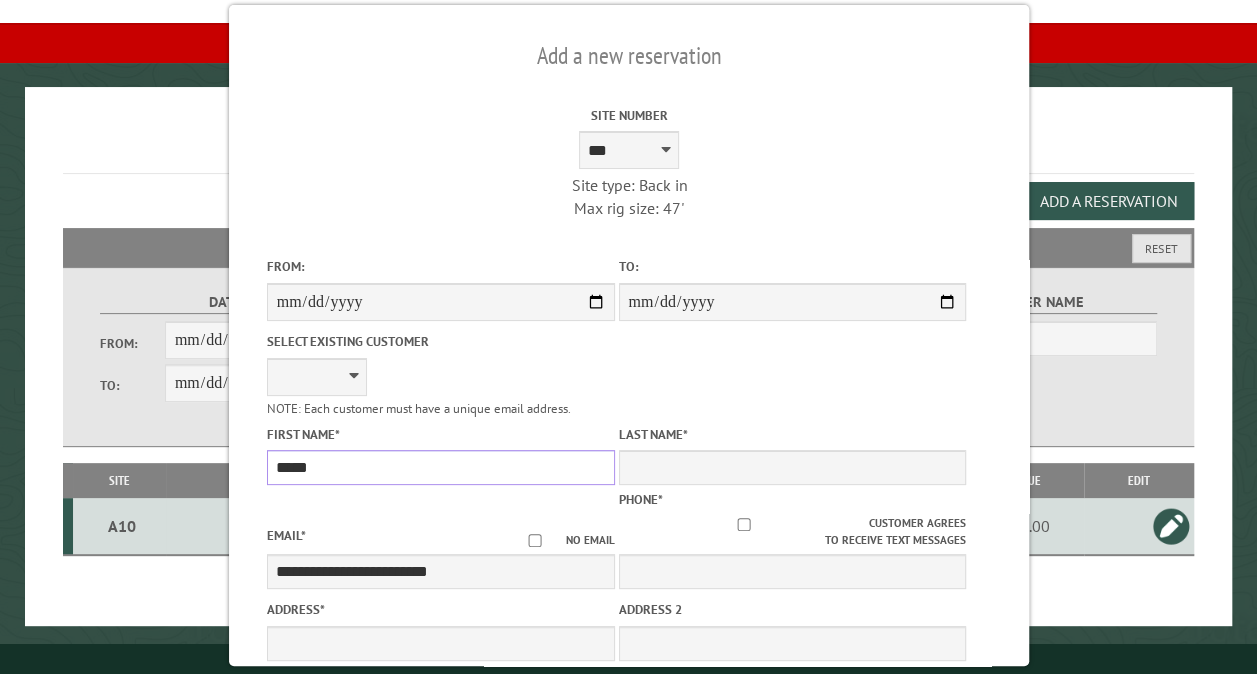 type on "*****" 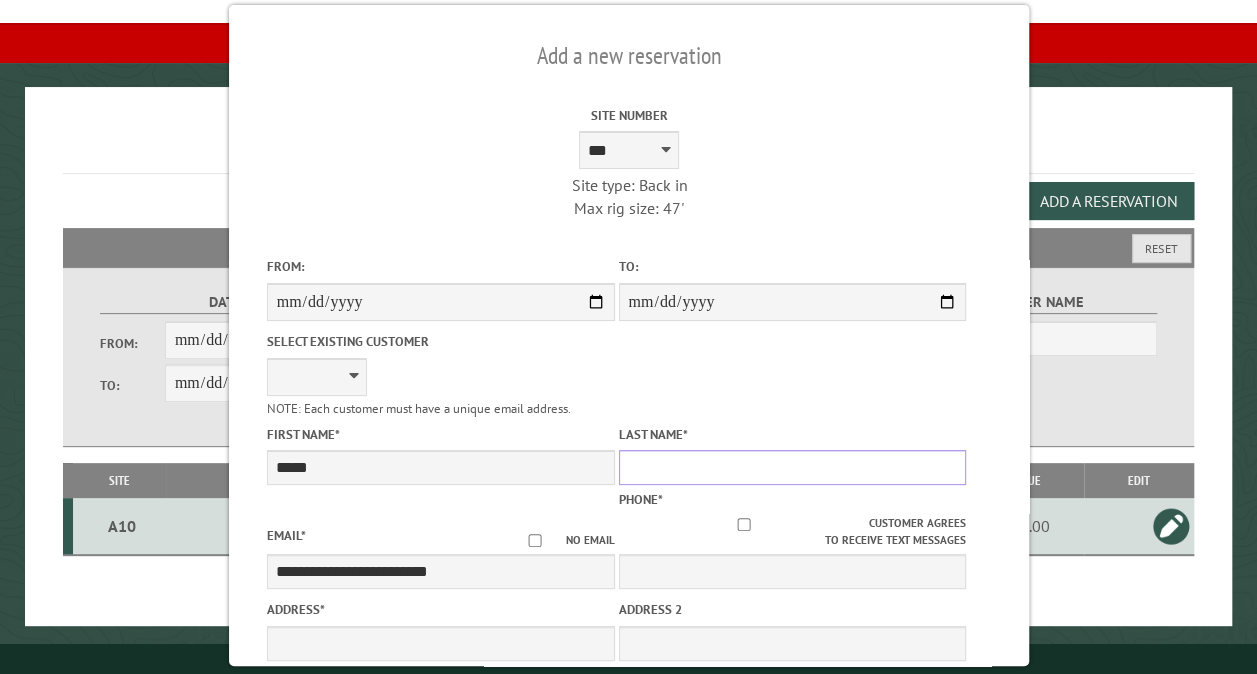 click on "Last Name *" at bounding box center [792, 467] 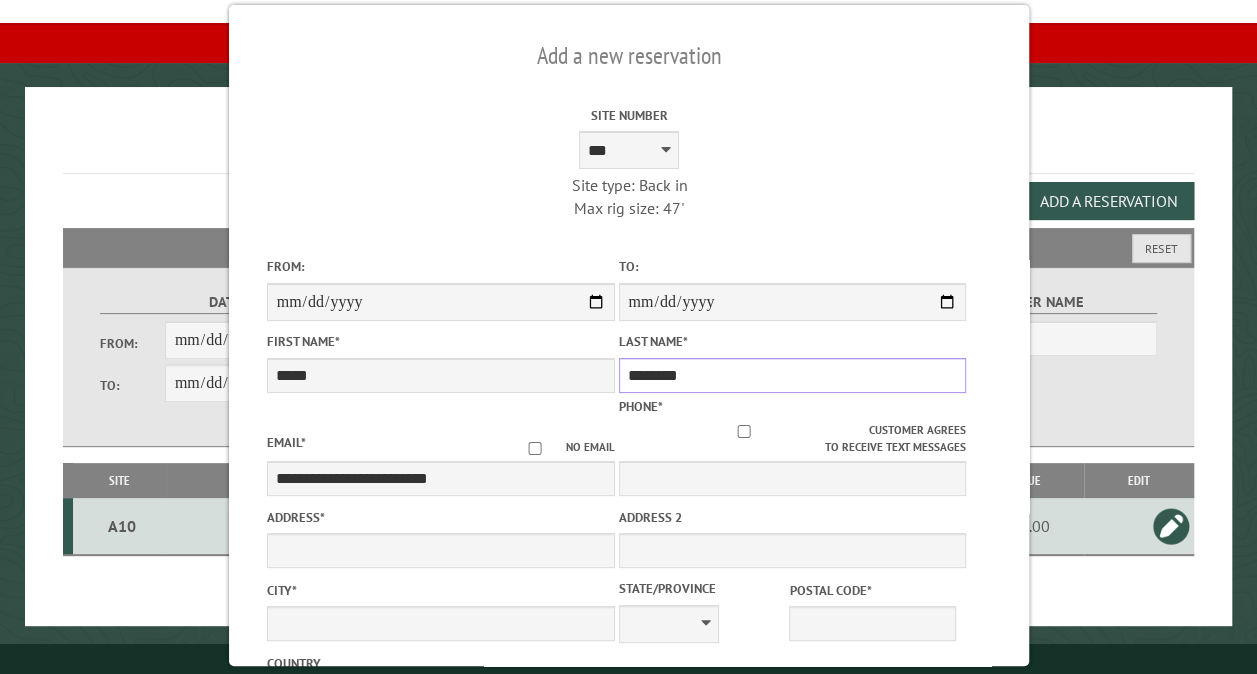 type on "********" 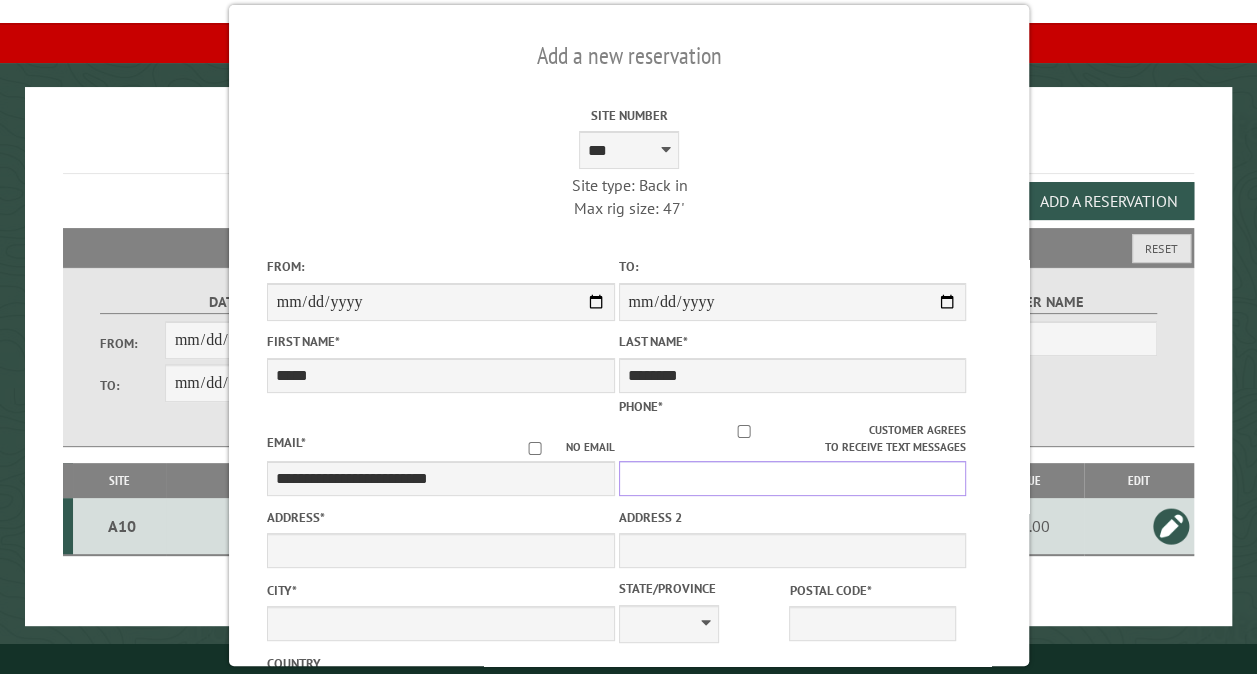 click on "Phone *" at bounding box center (792, 478) 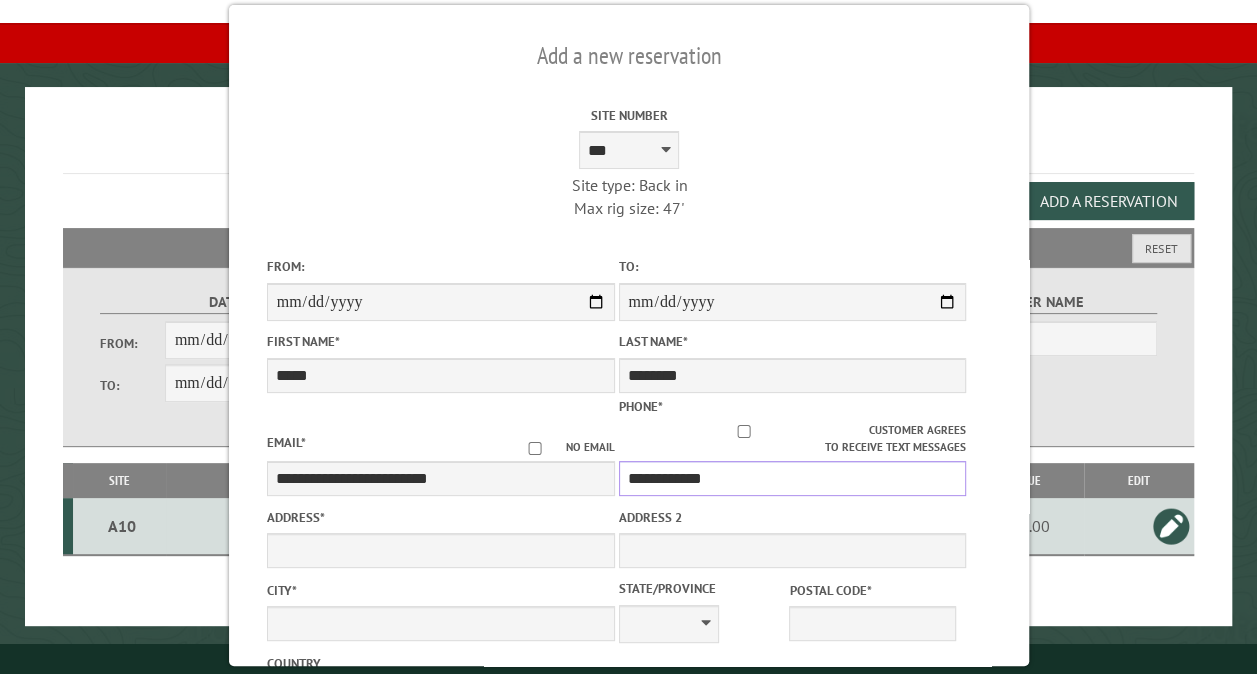 type on "**********" 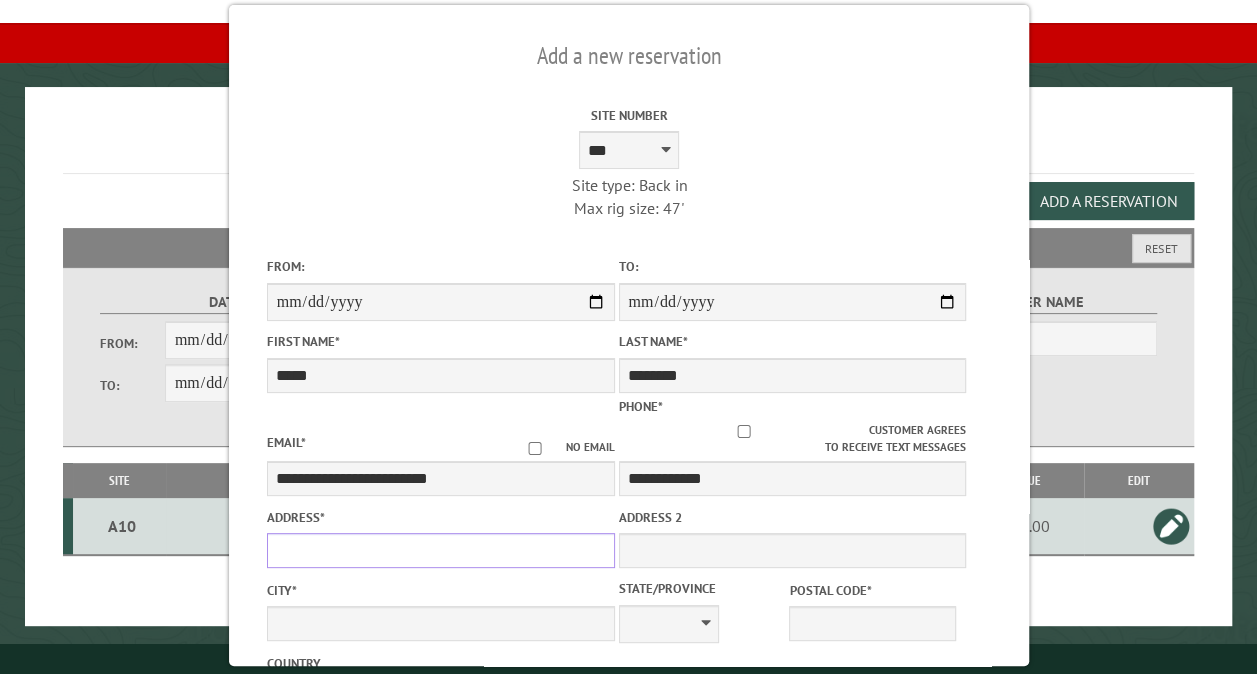 click on "Address *" at bounding box center [440, 550] 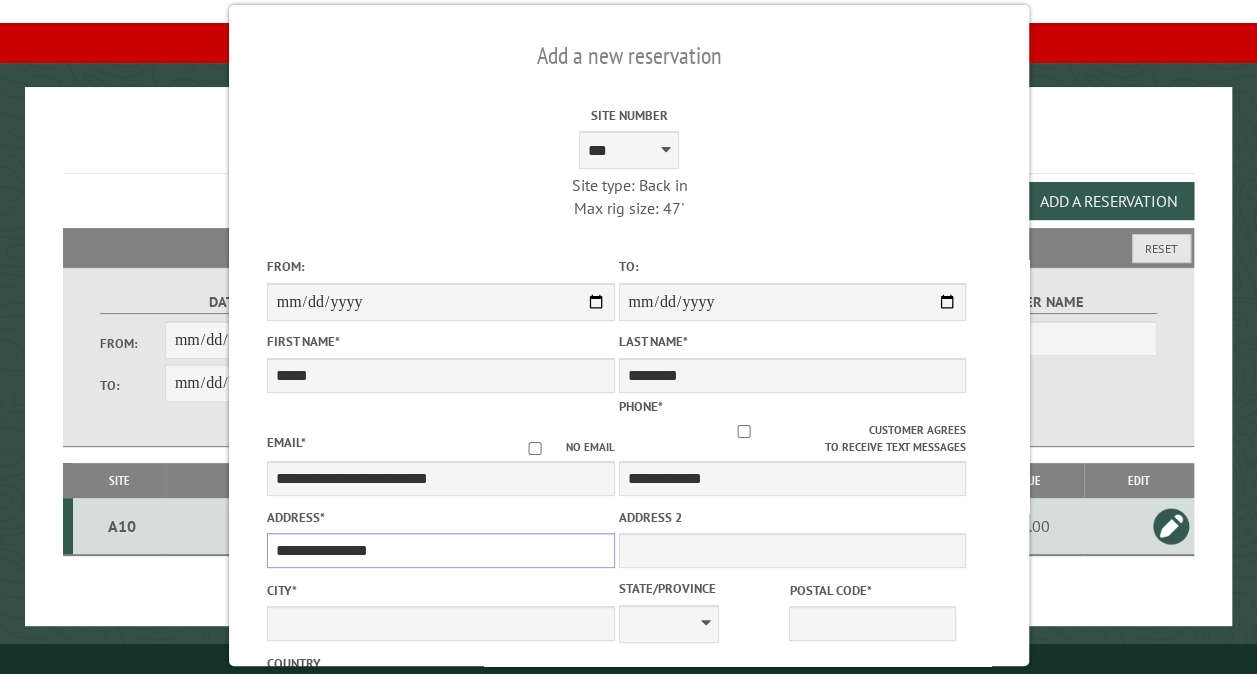 type on "**********" 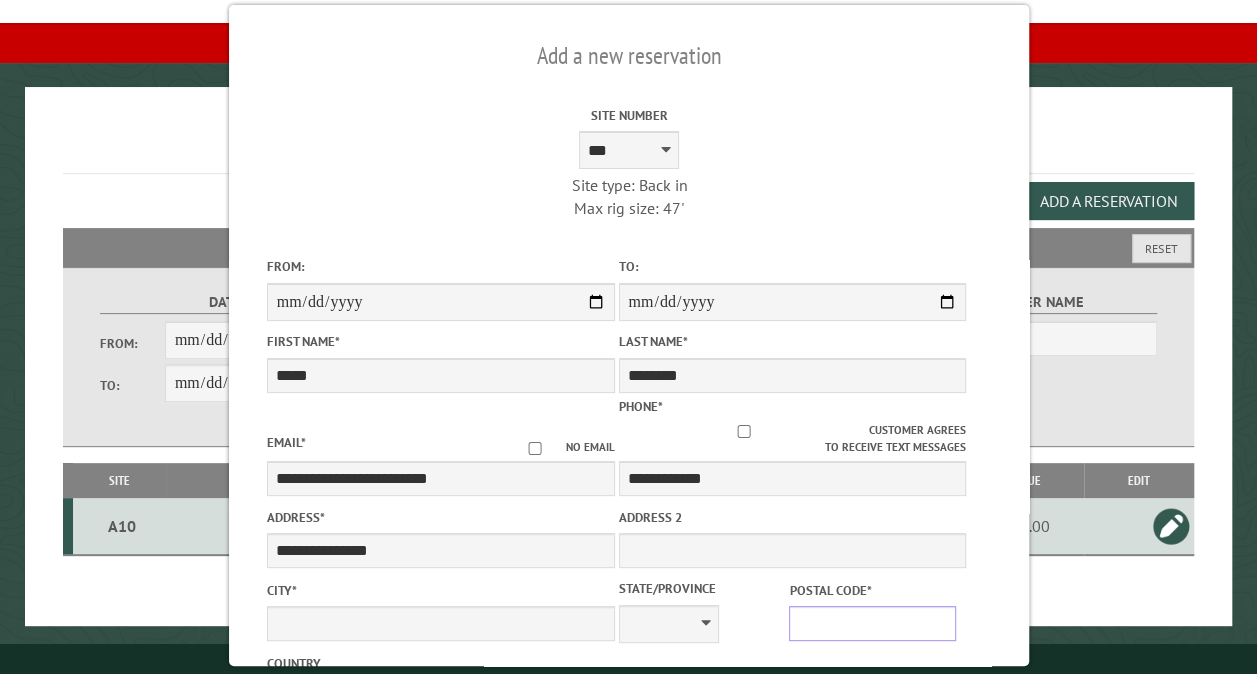 click on "Postal Code *" at bounding box center [872, 623] 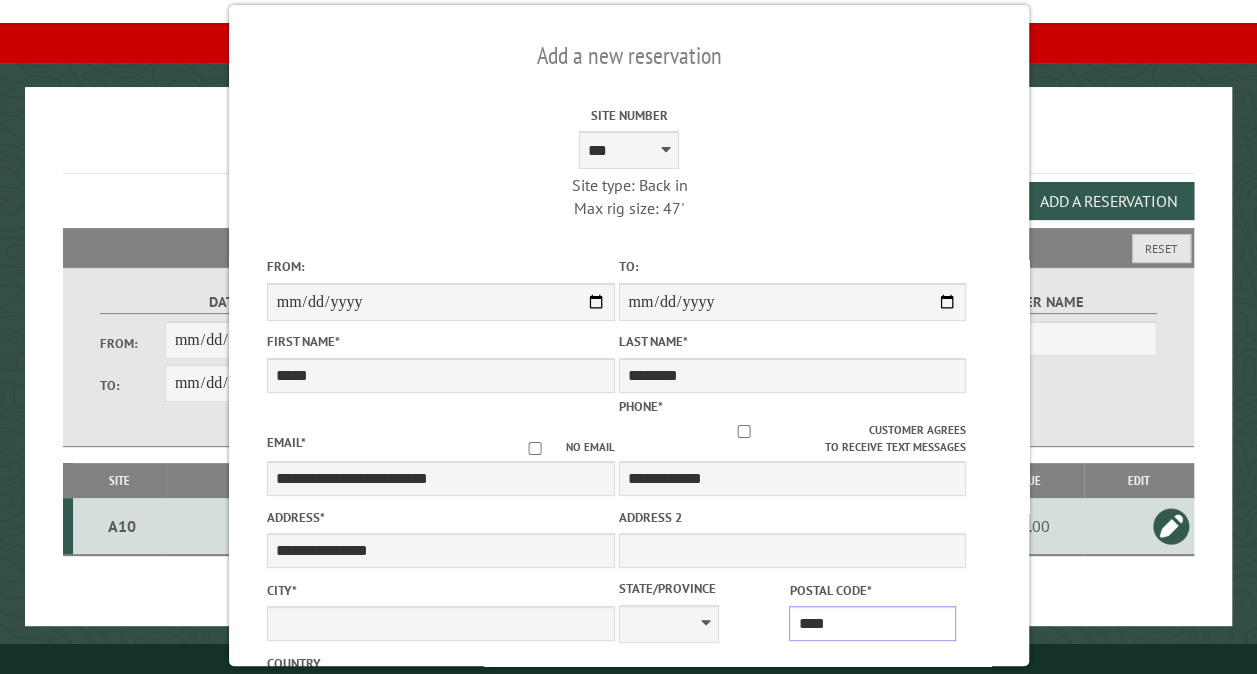 type on "*****" 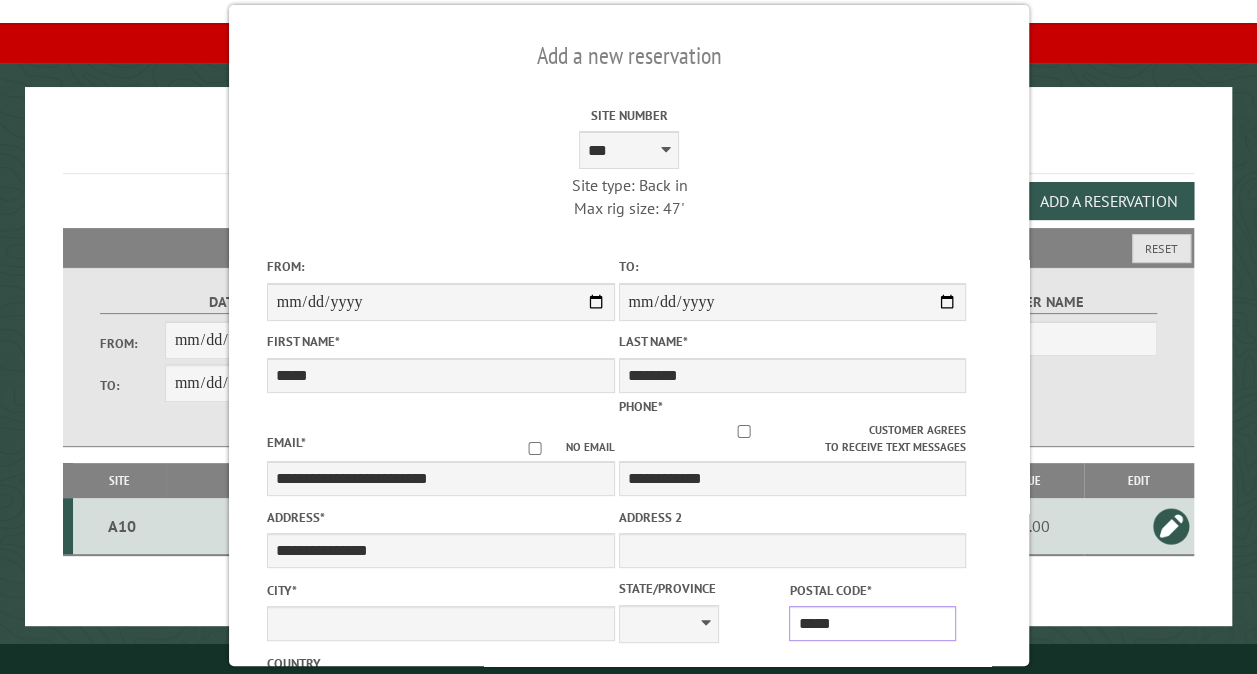 type on "**********" 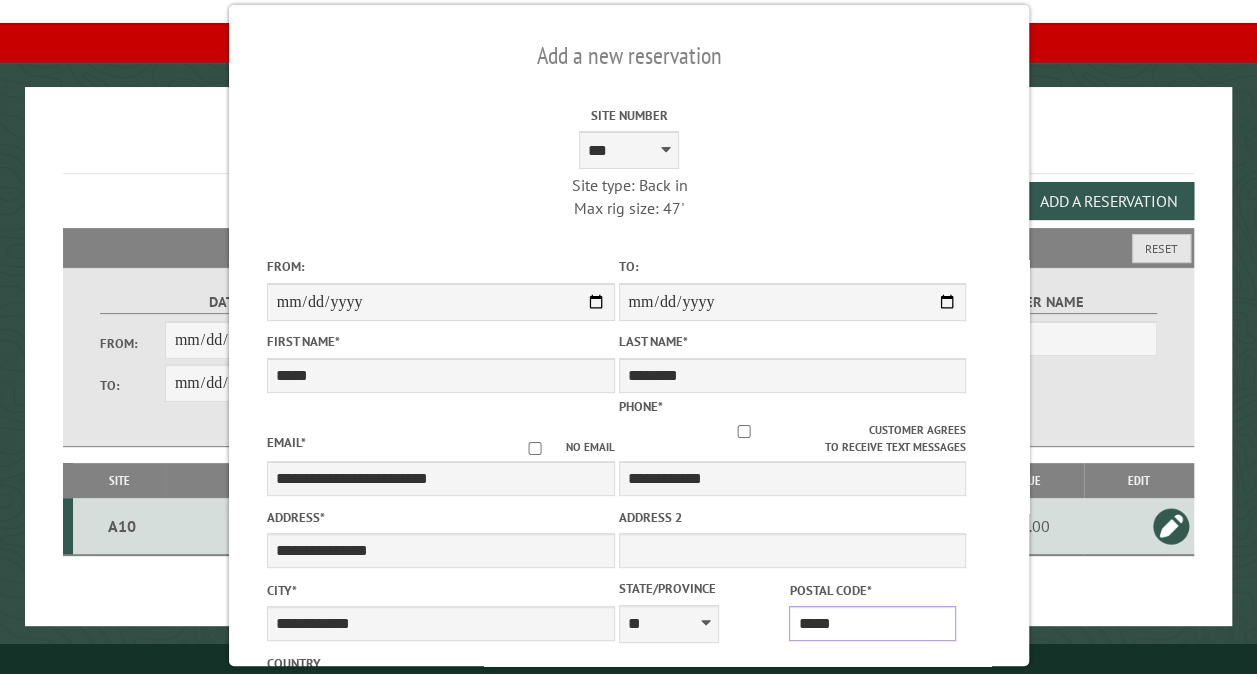 scroll, scrollTop: 555, scrollLeft: 0, axis: vertical 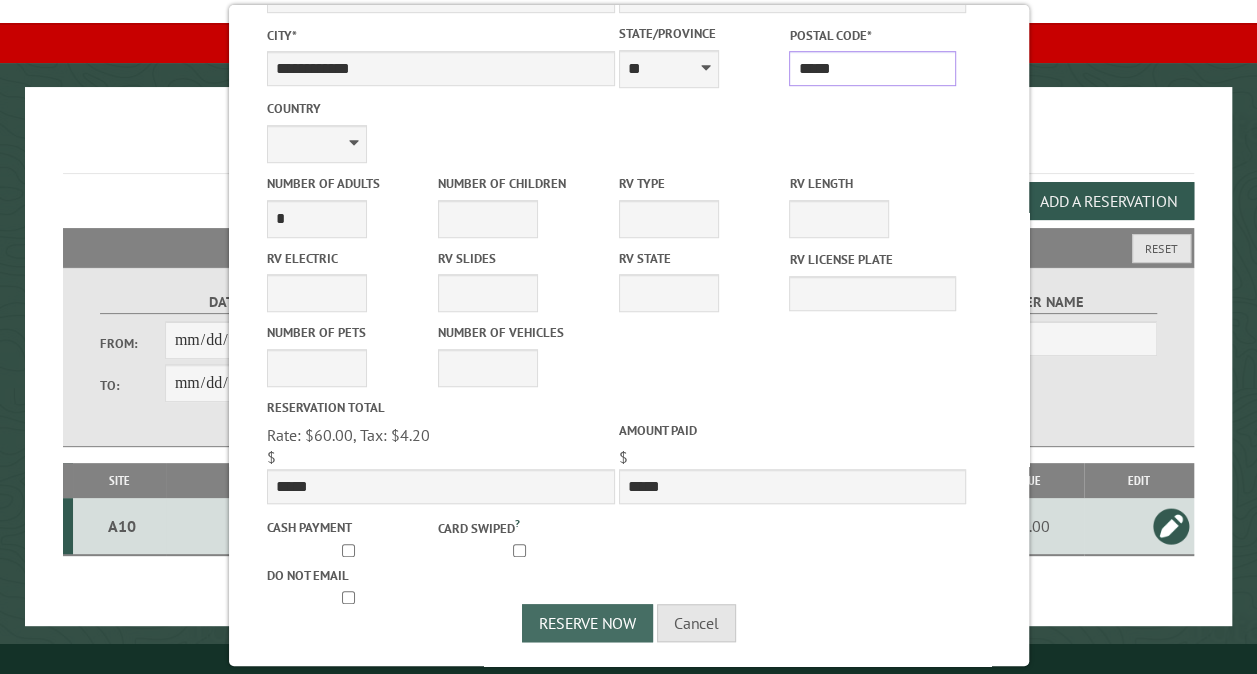 type on "*****" 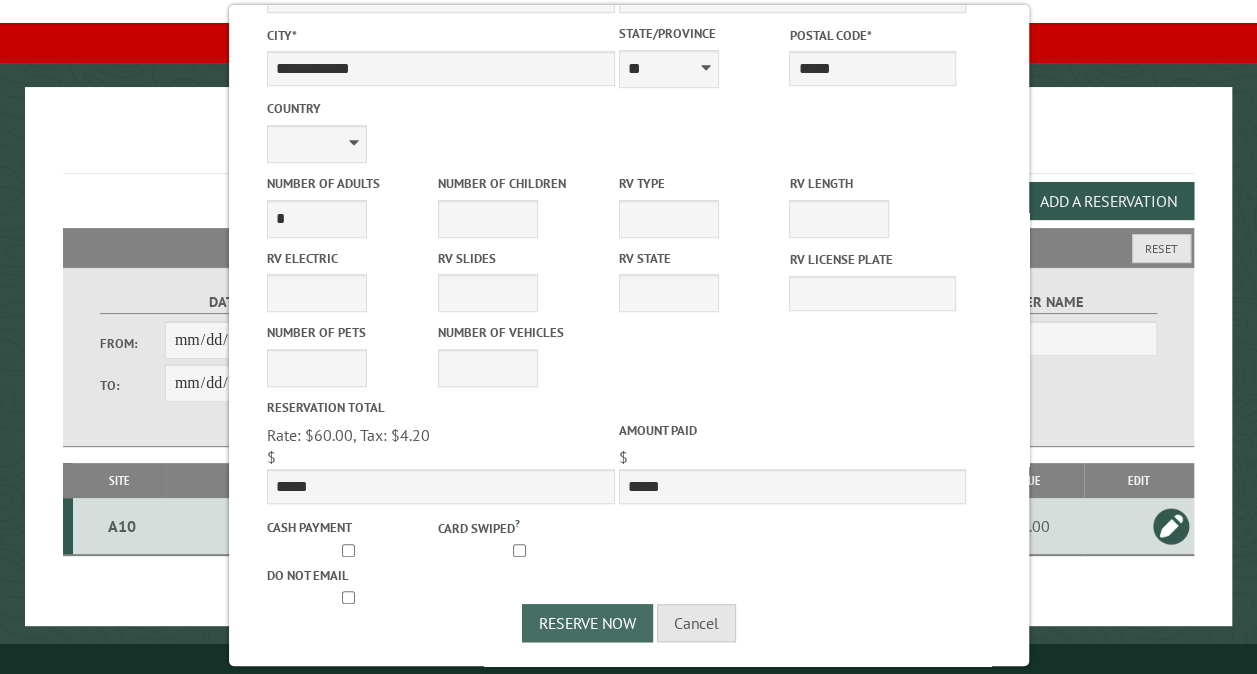 click on "Reserve Now" at bounding box center [587, 623] 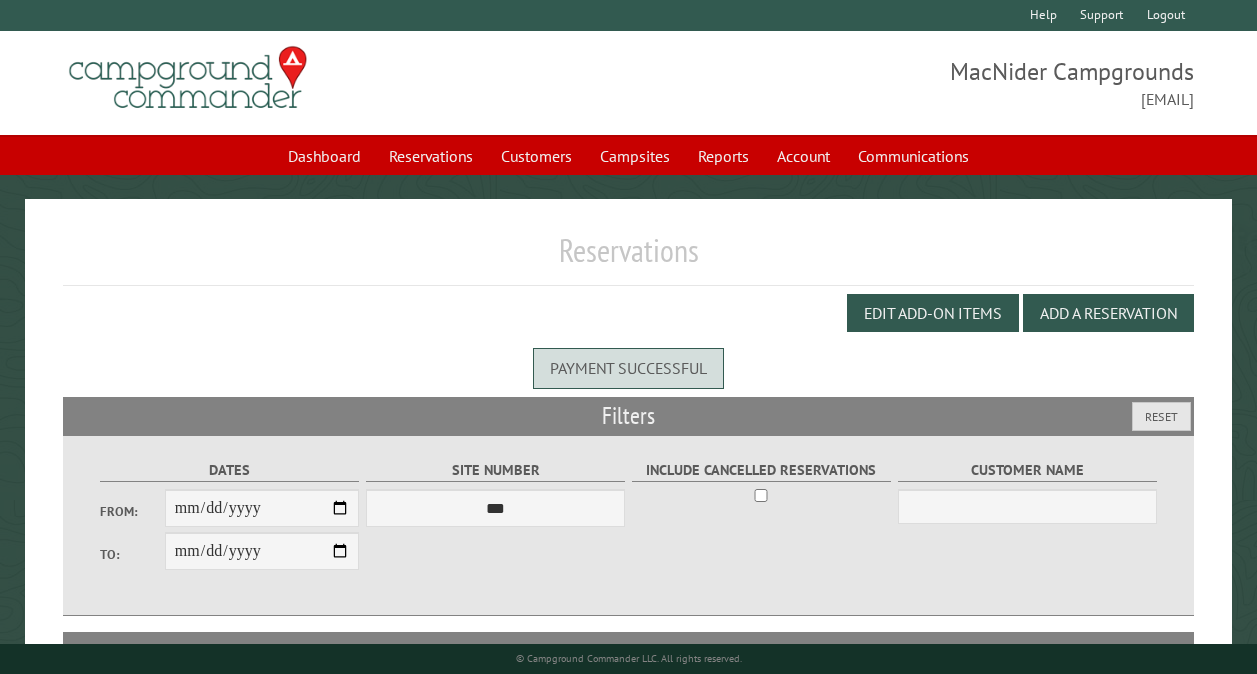 scroll, scrollTop: 0, scrollLeft: 0, axis: both 